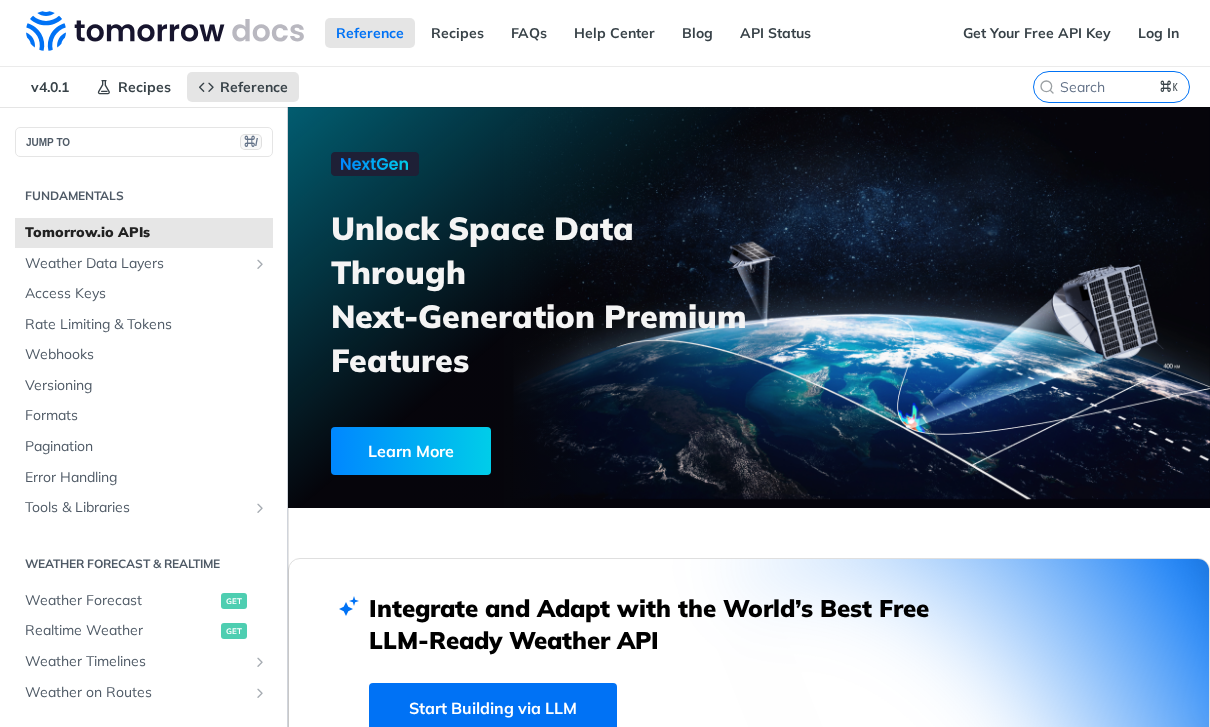 scroll, scrollTop: 0, scrollLeft: 0, axis: both 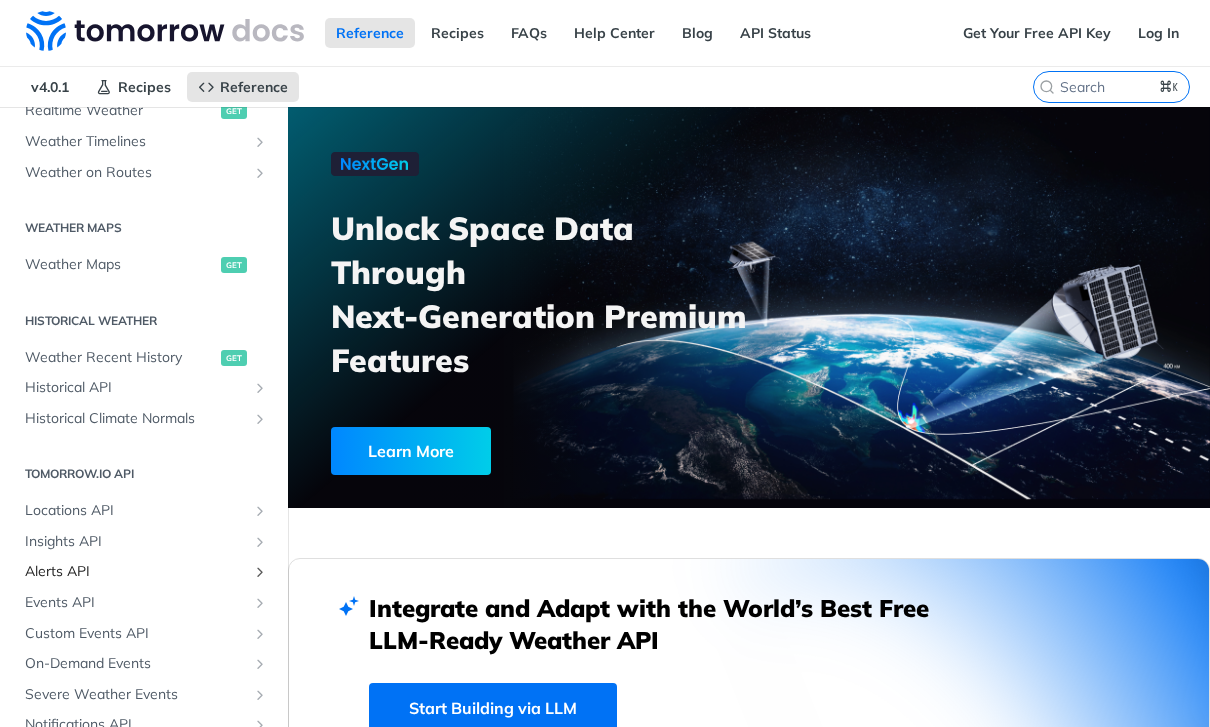 click on "Alerts API" at bounding box center [136, 572] 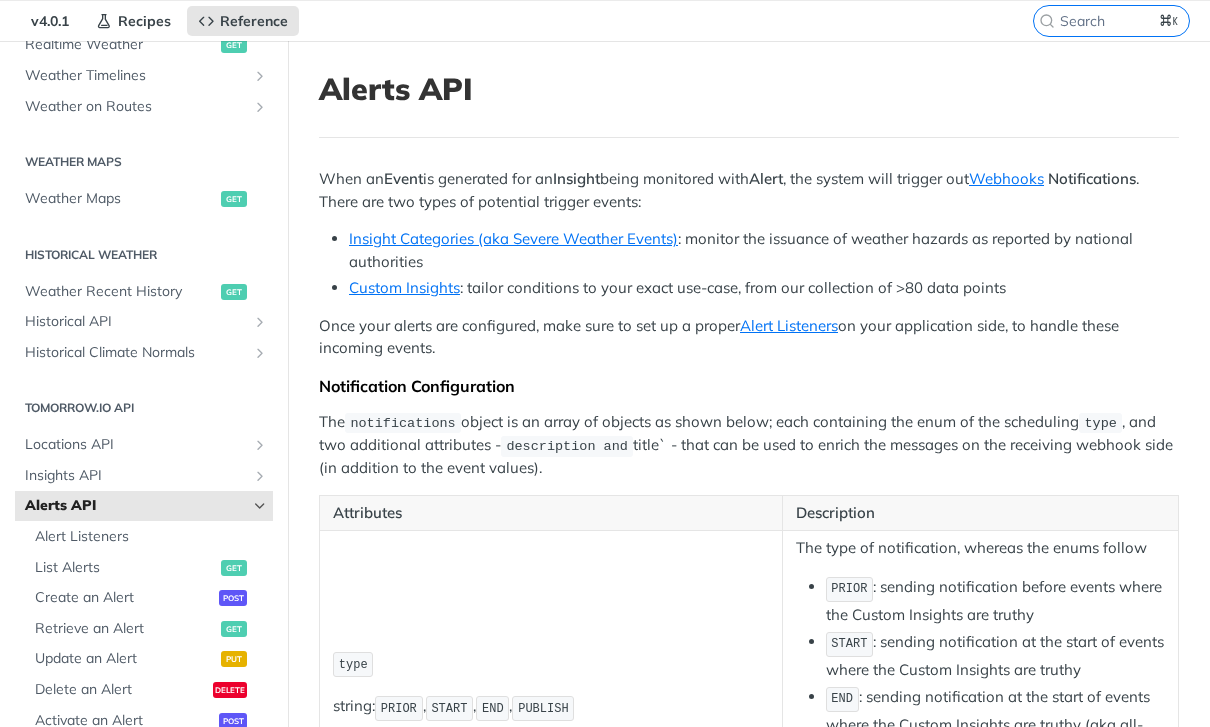 scroll, scrollTop: 70, scrollLeft: 0, axis: vertical 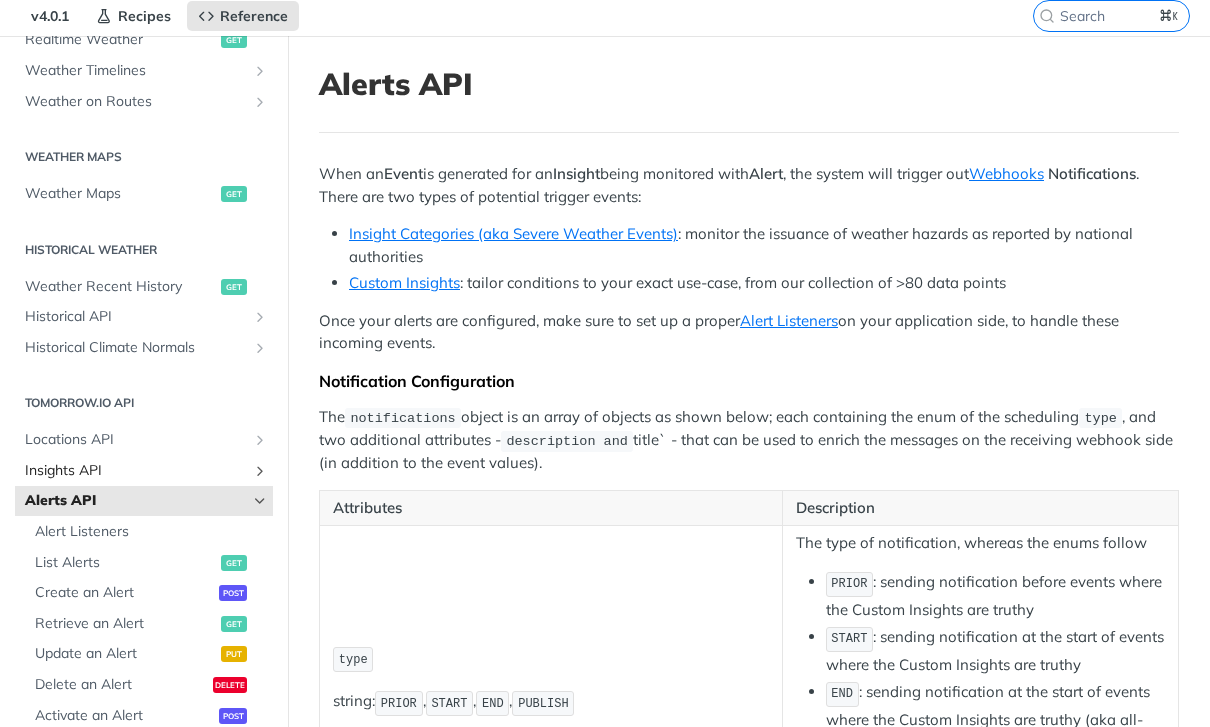 click on "Insights API" at bounding box center (136, 472) 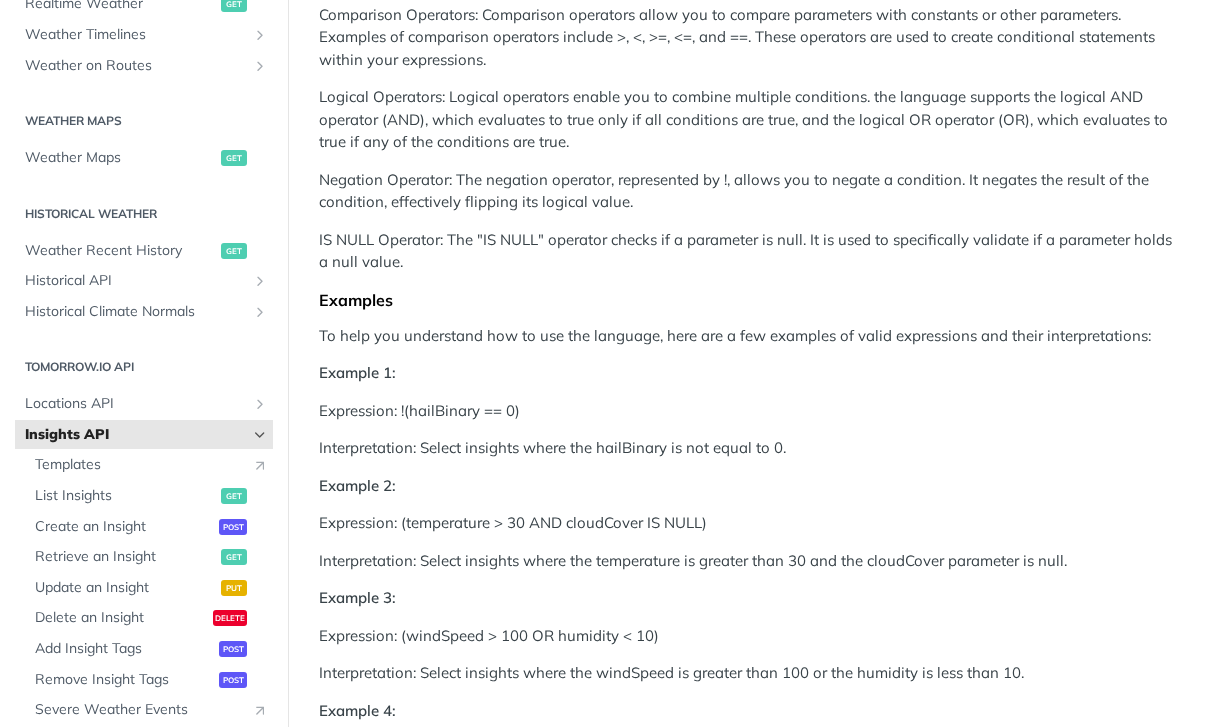 scroll, scrollTop: 1177, scrollLeft: 0, axis: vertical 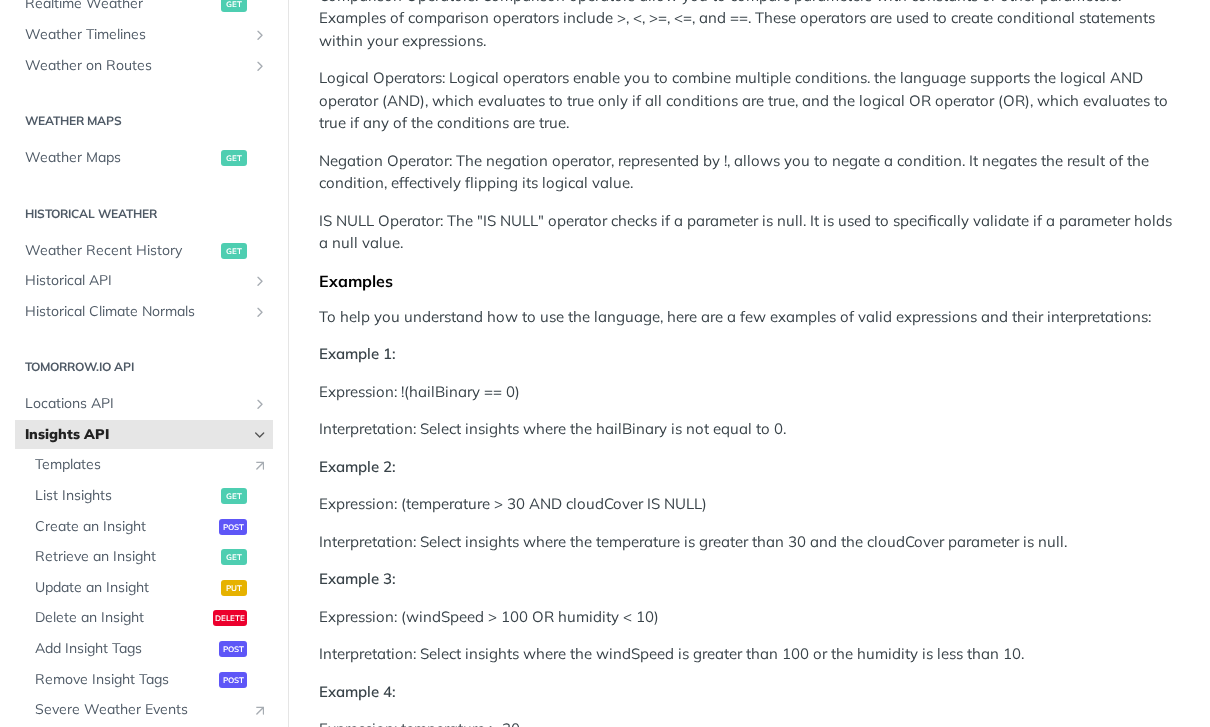 click on "Events API" at bounding box center [136, 773] 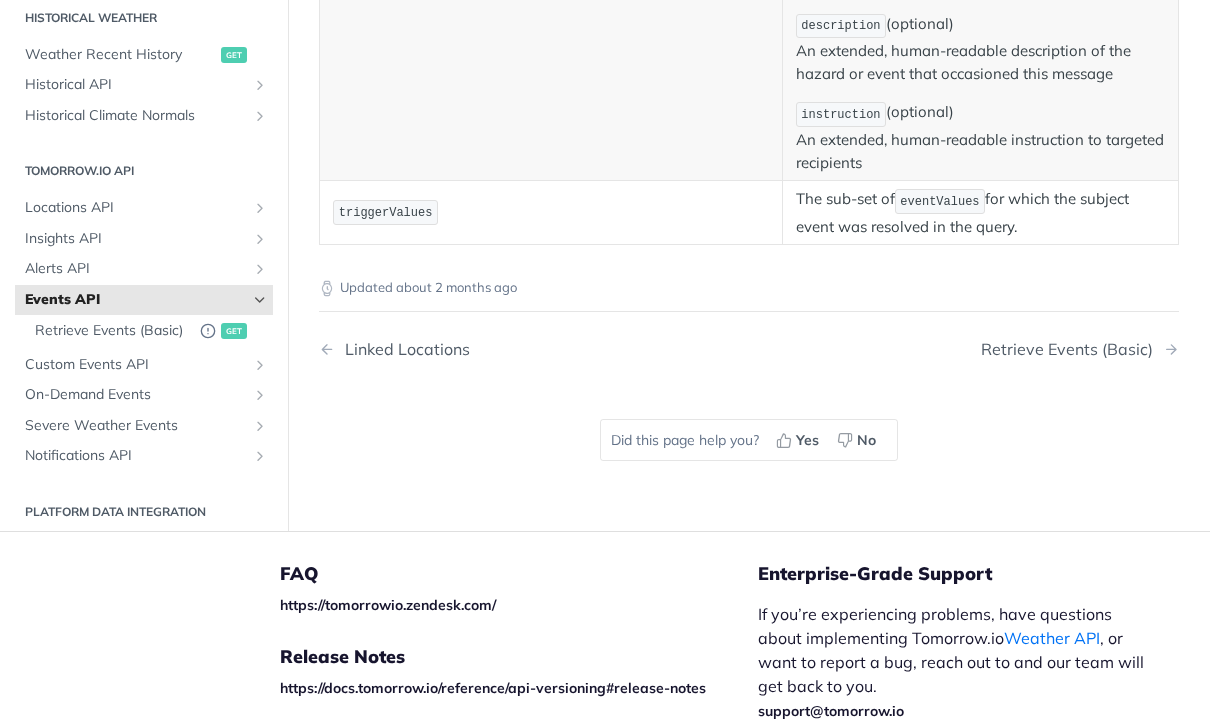scroll, scrollTop: 1390, scrollLeft: 0, axis: vertical 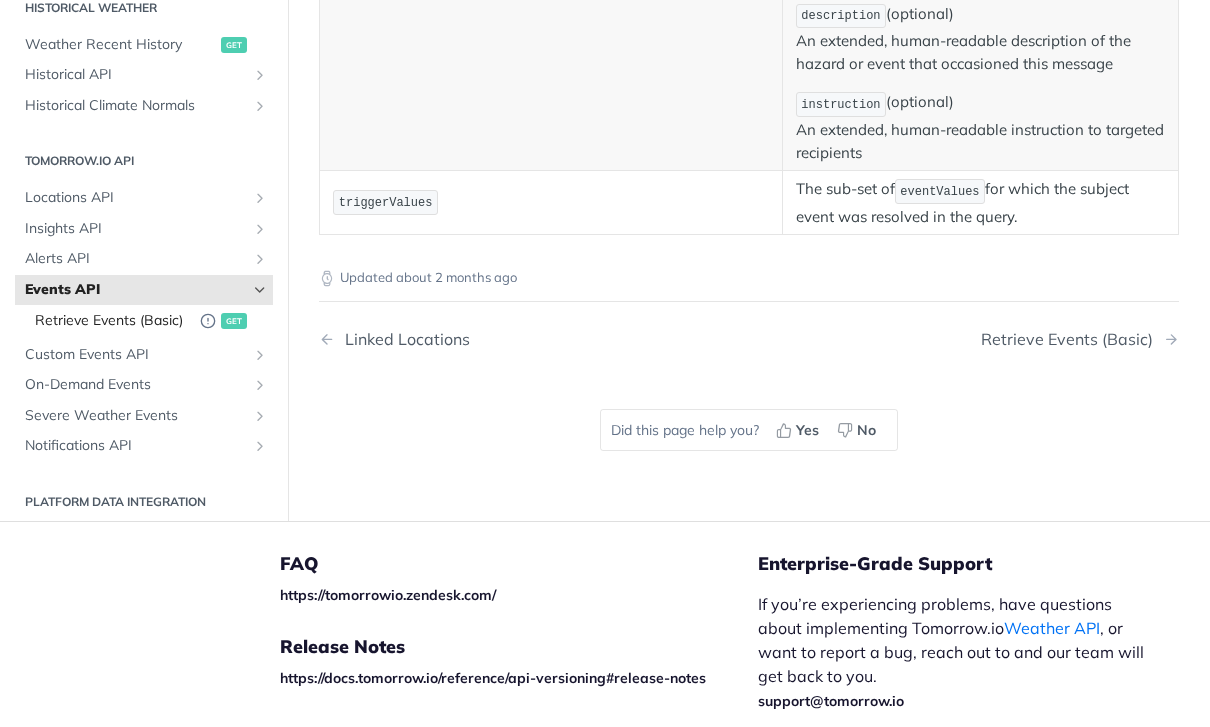 click on "Retrieve Events (Basic)" at bounding box center (112, 321) 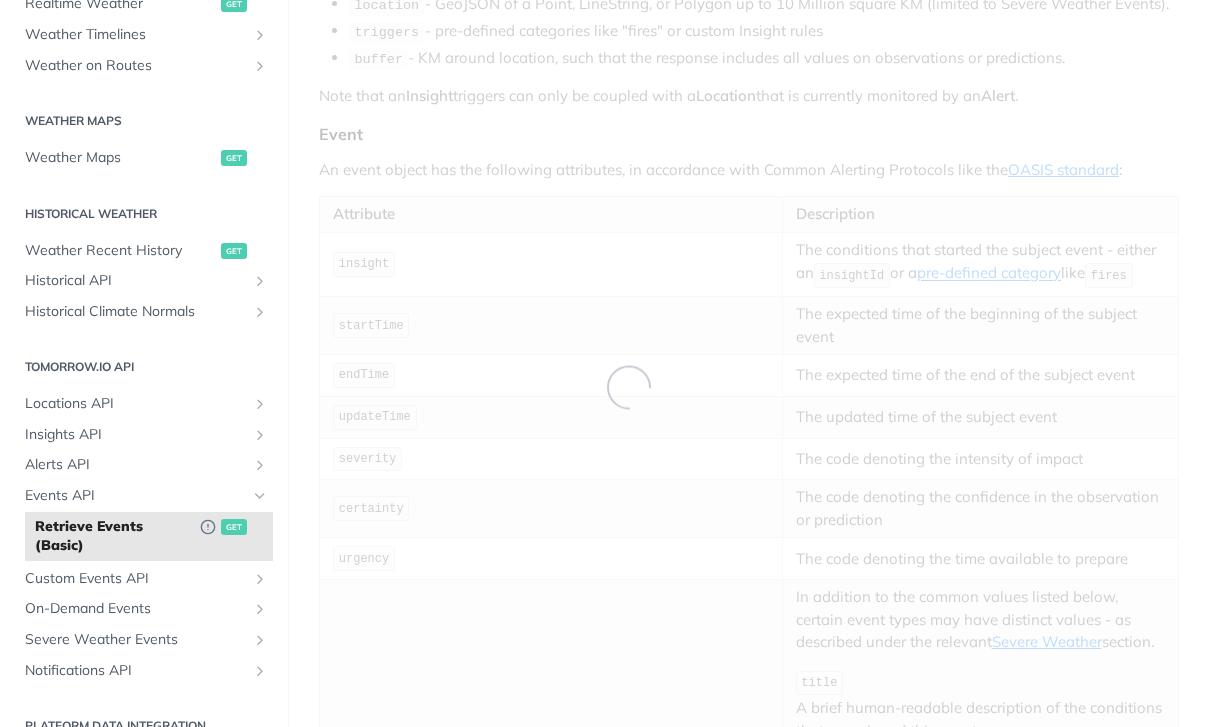scroll, scrollTop: 0, scrollLeft: 0, axis: both 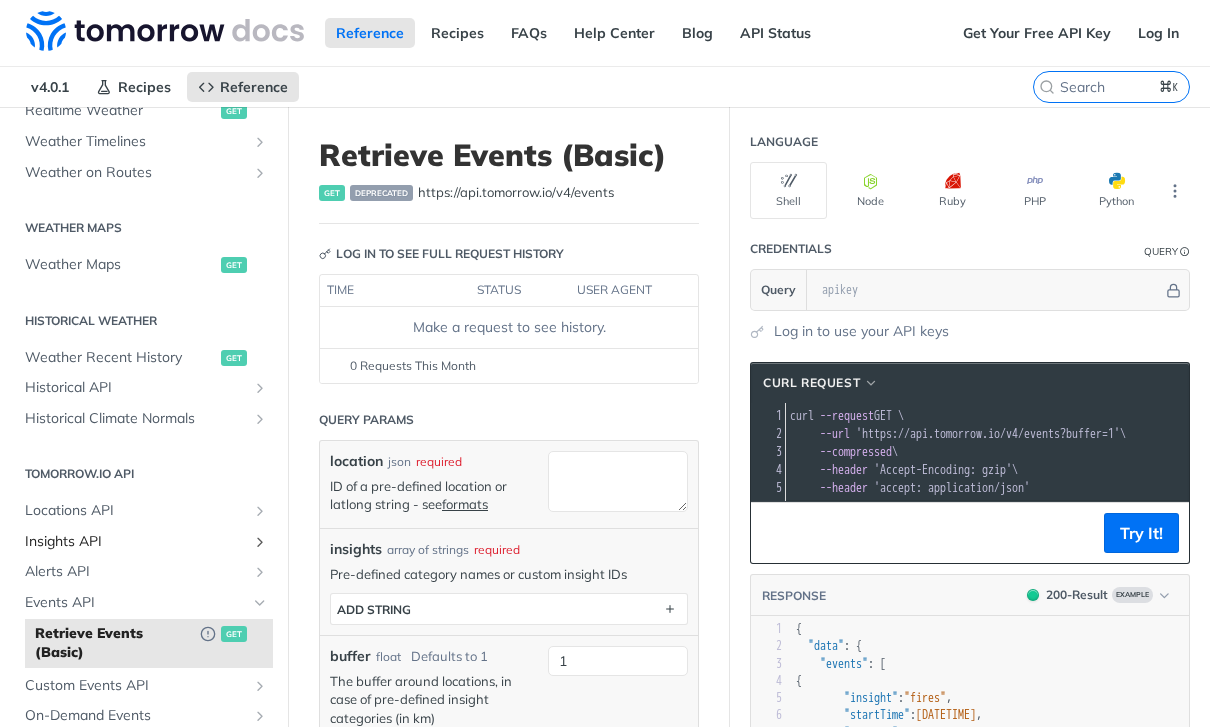 click on "Insights API" at bounding box center (136, 542) 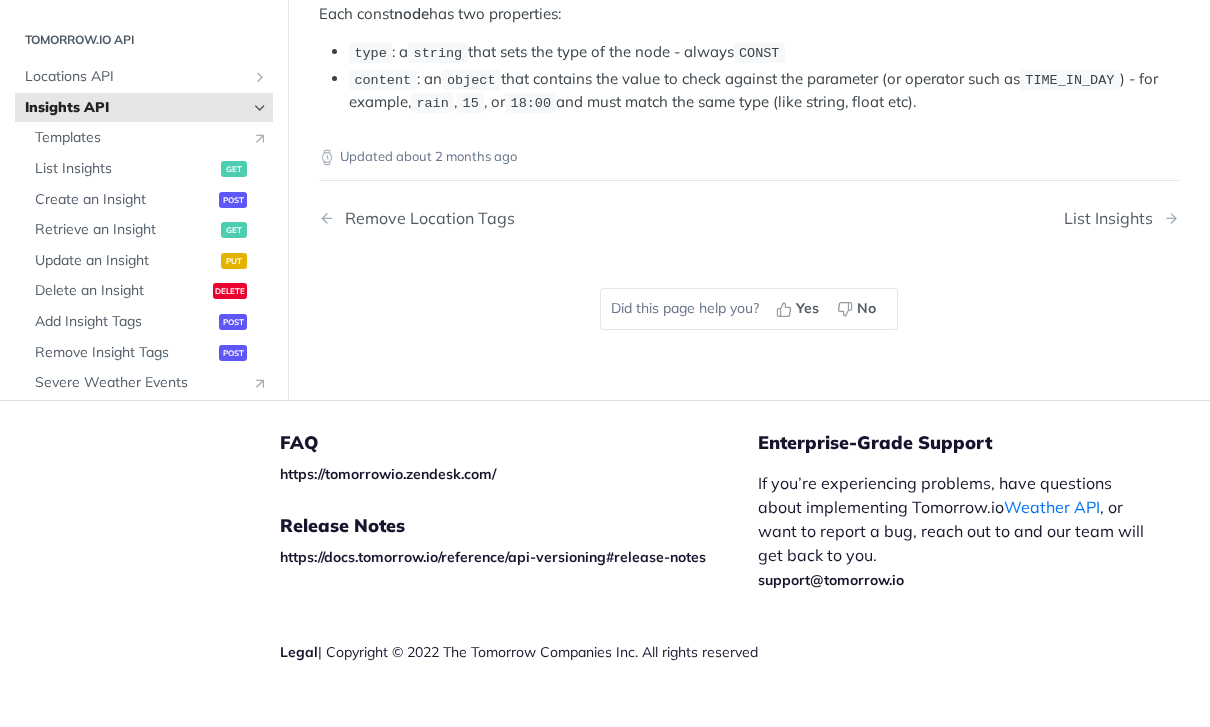 scroll, scrollTop: 4380, scrollLeft: 0, axis: vertical 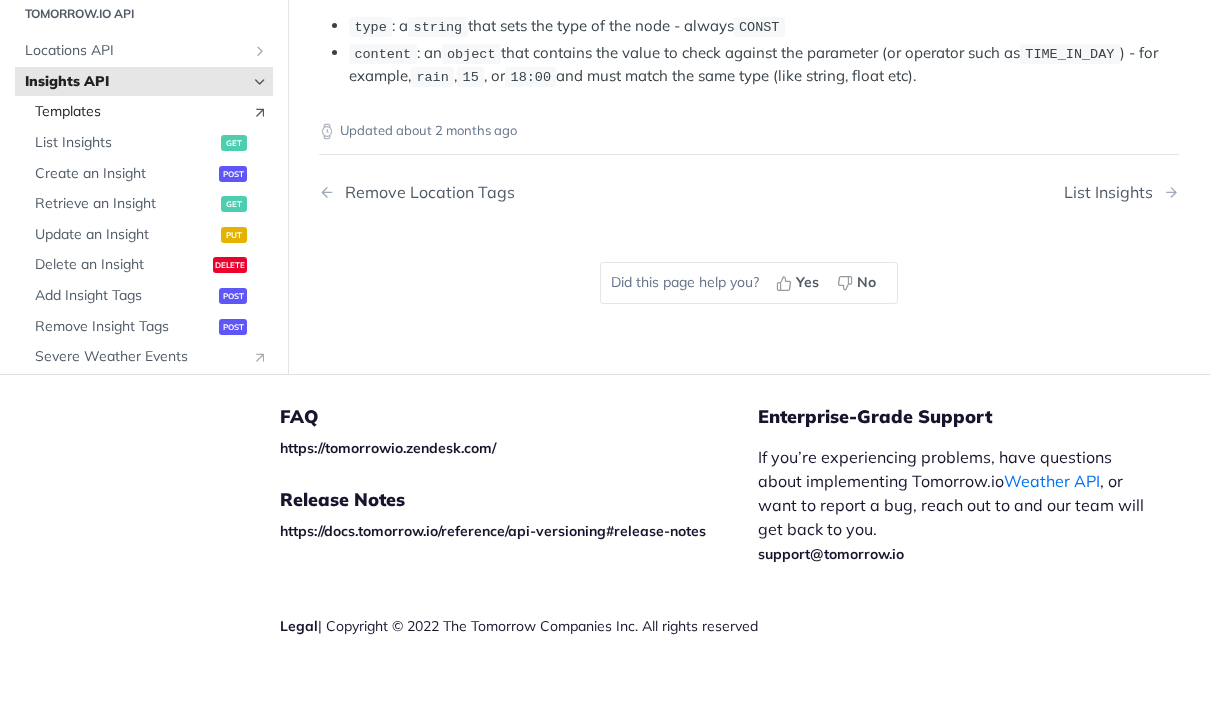 click on "Templates" at bounding box center [138, 112] 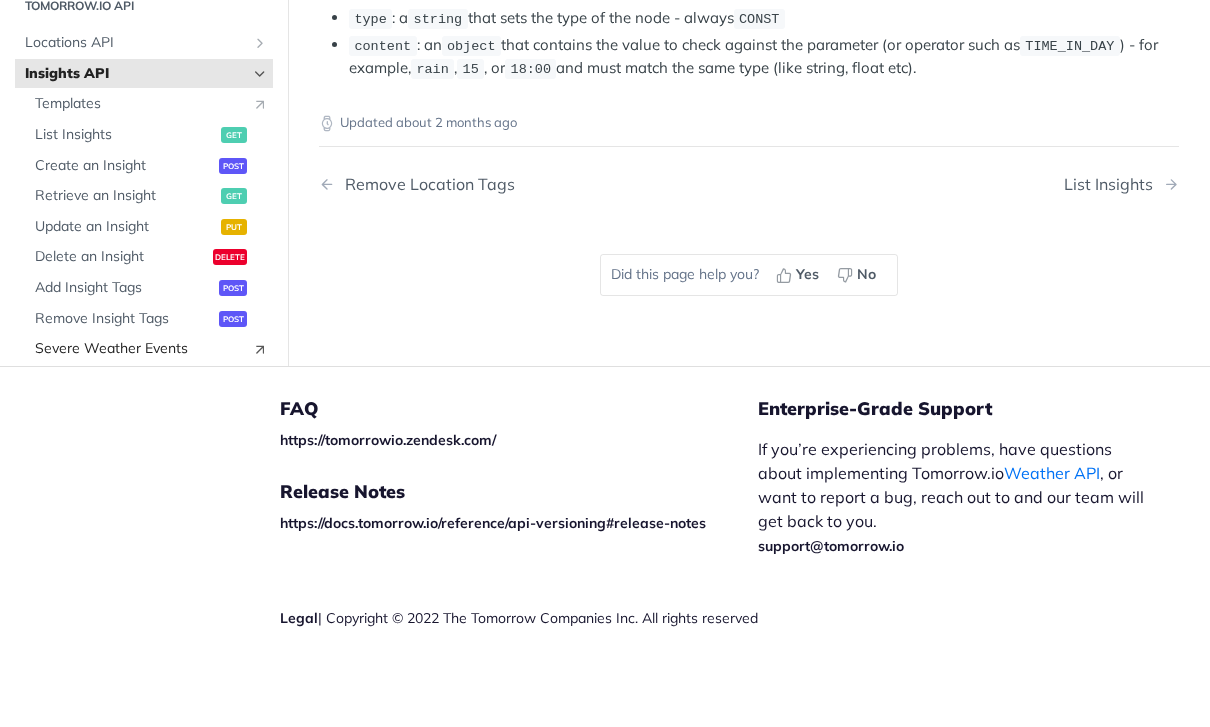 click on "Severe Weather Events" at bounding box center [138, 349] 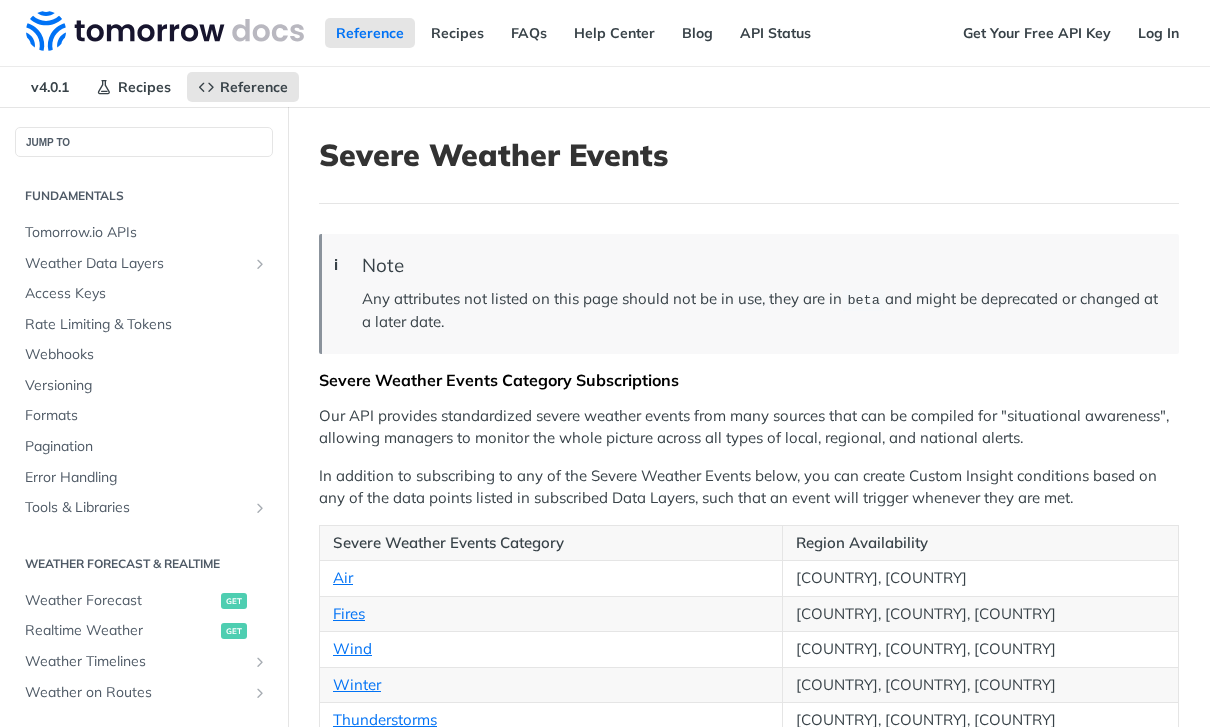 scroll, scrollTop: 0, scrollLeft: 0, axis: both 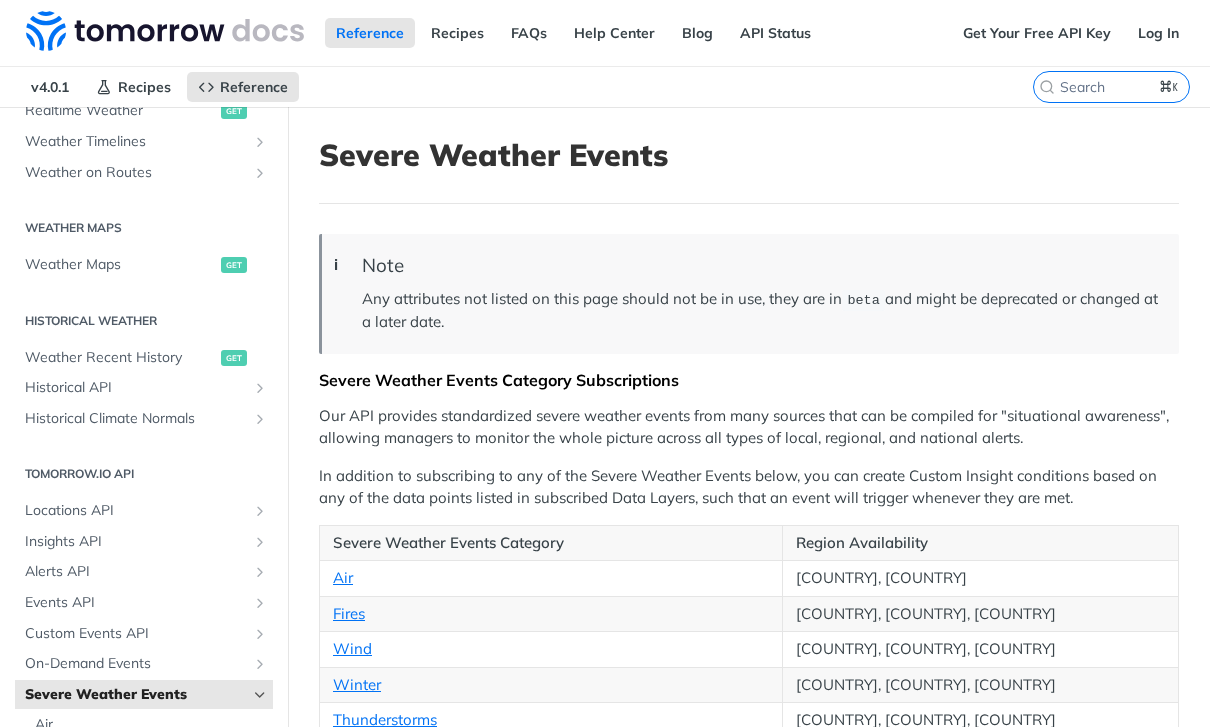 drag, startPoint x: 665, startPoint y: 33, endPoint x: -1, endPoint y: -1, distance: 666.8673 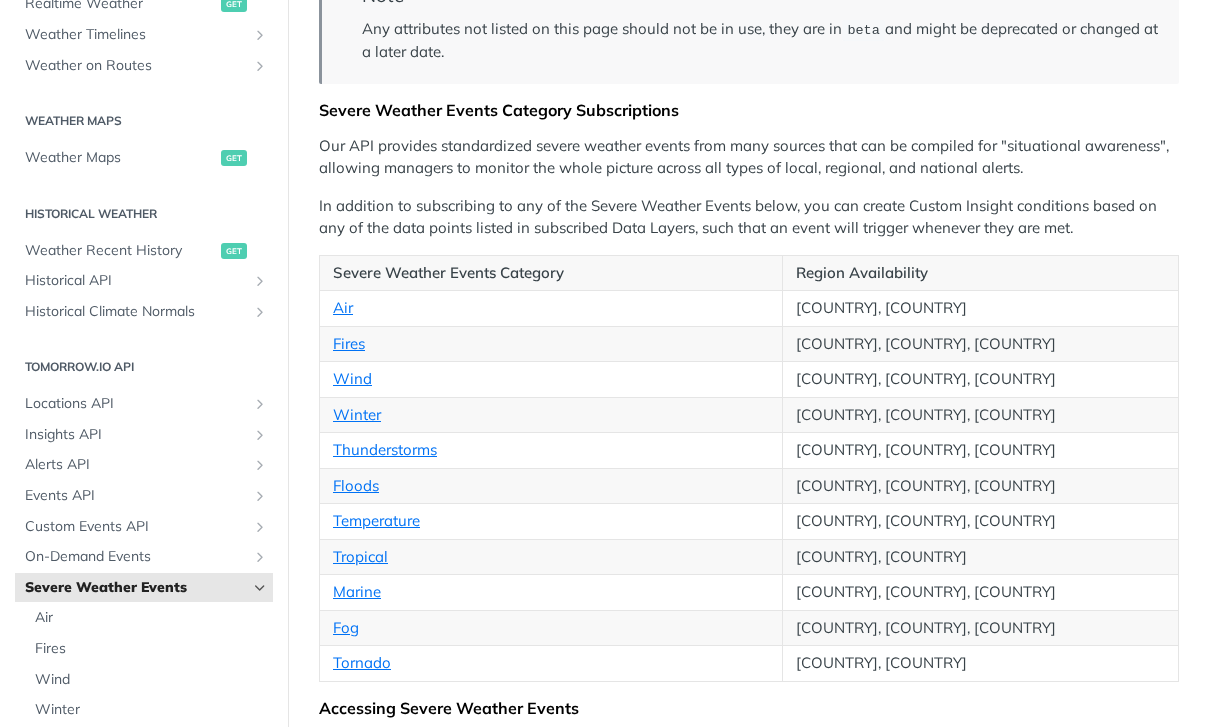 scroll, scrollTop: 288, scrollLeft: 0, axis: vertical 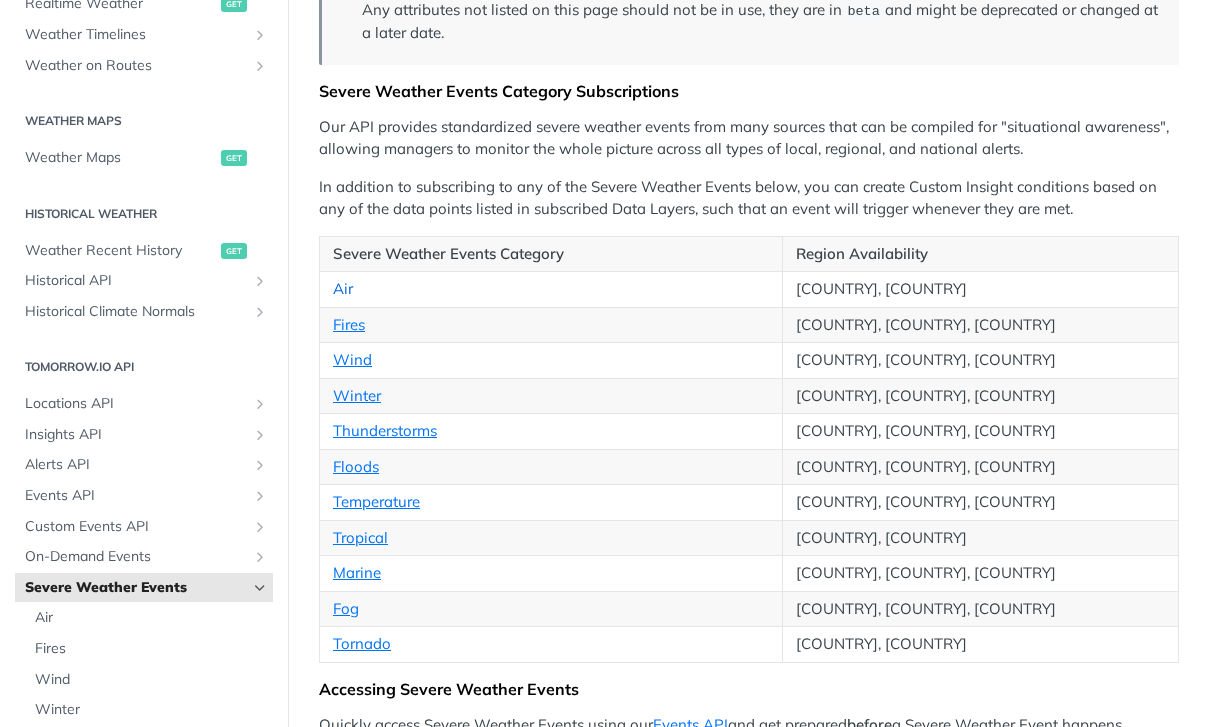 click on "Air" at bounding box center [343, 289] 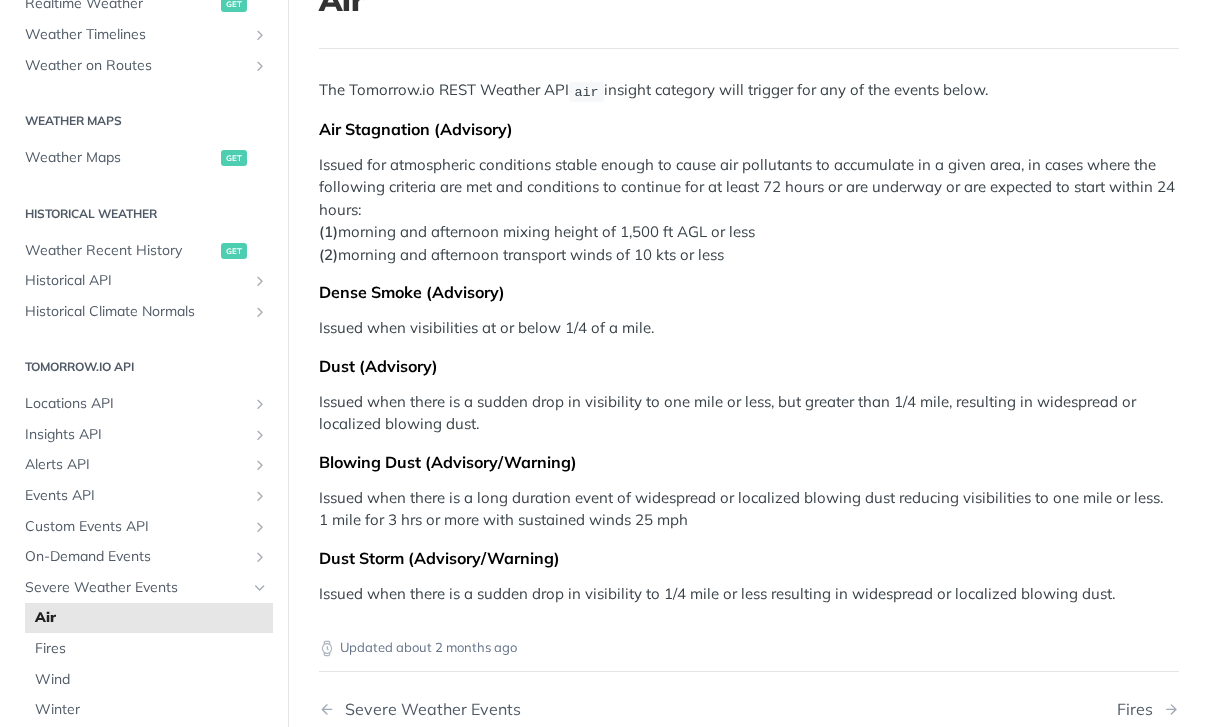 scroll, scrollTop: 149, scrollLeft: 0, axis: vertical 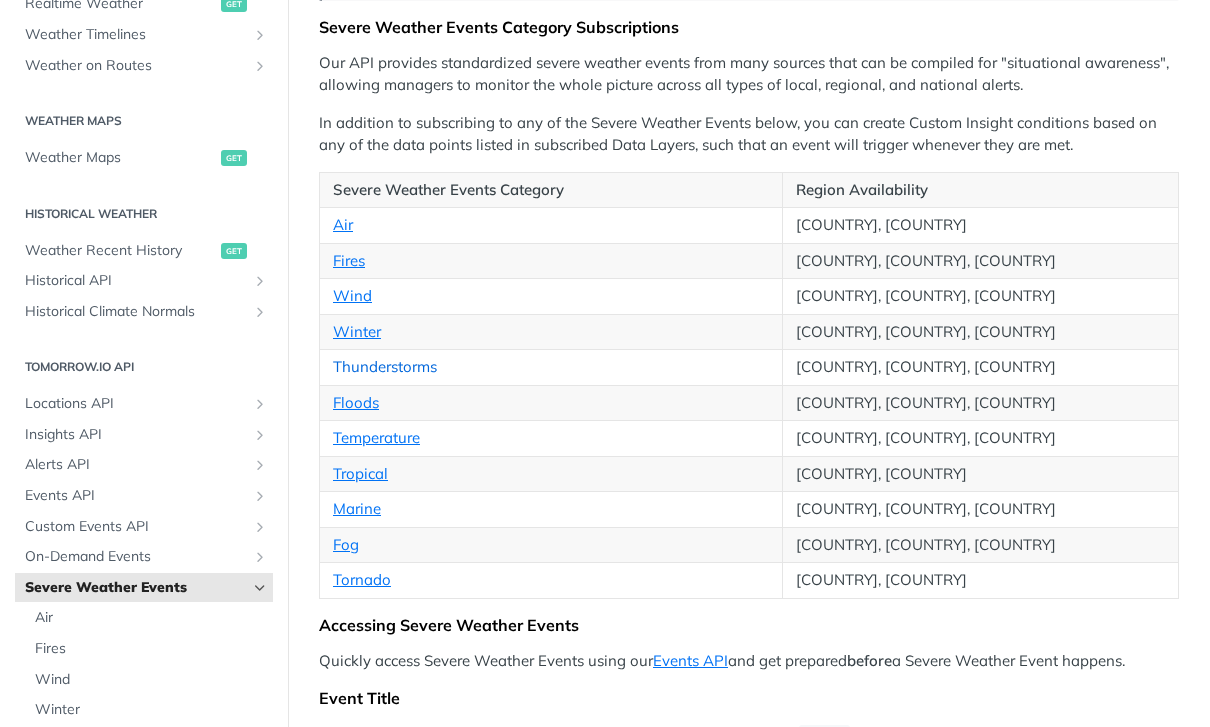 click on "Thunderstorms" at bounding box center [385, 366] 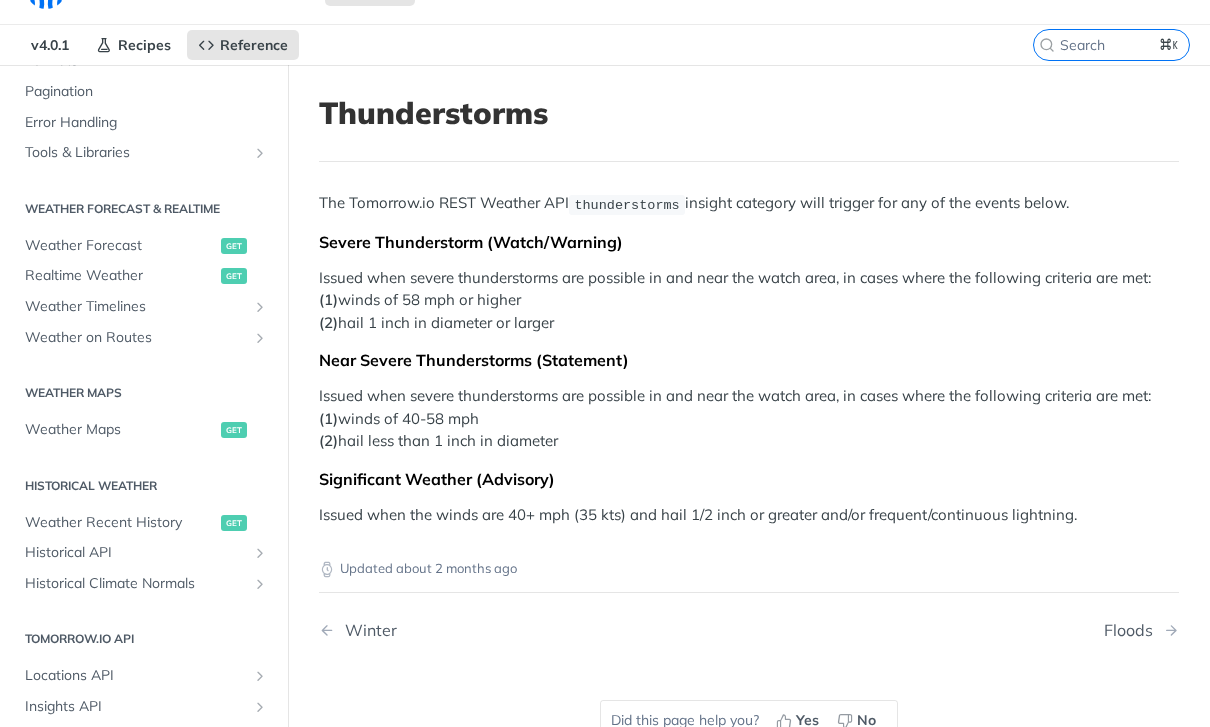 scroll, scrollTop: 0, scrollLeft: 0, axis: both 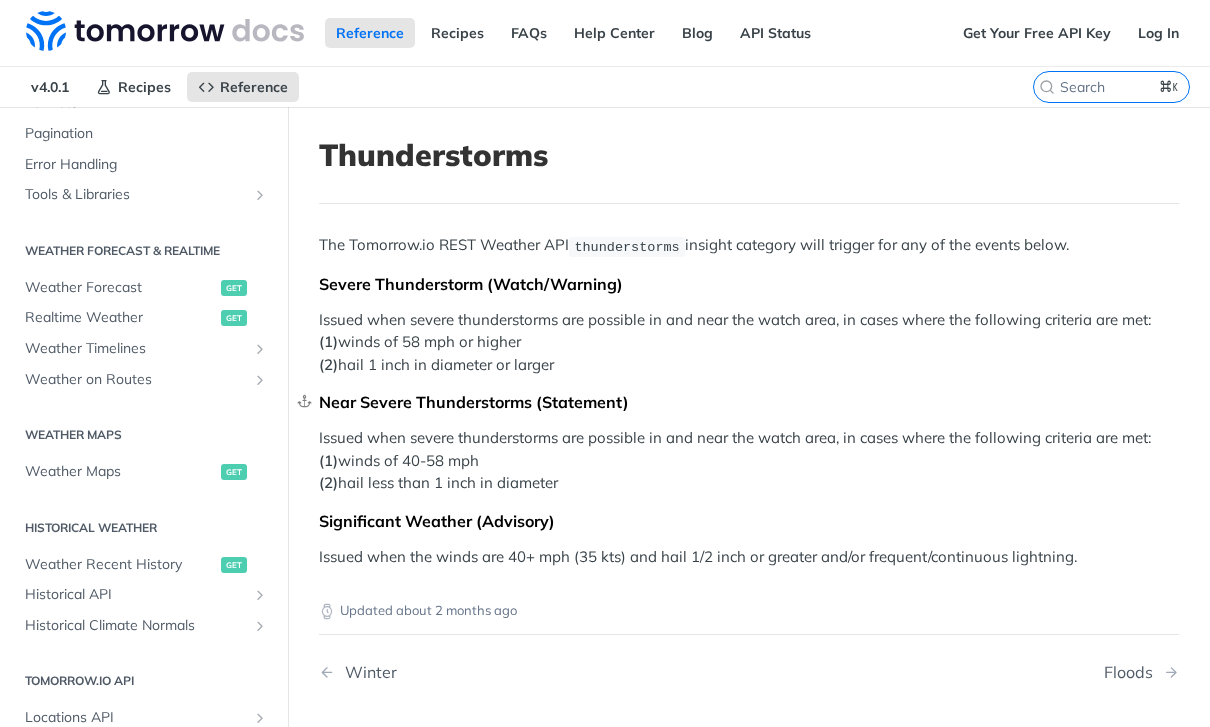 drag, startPoint x: 651, startPoint y: 3, endPoint x: 744, endPoint y: 400, distance: 407.74747 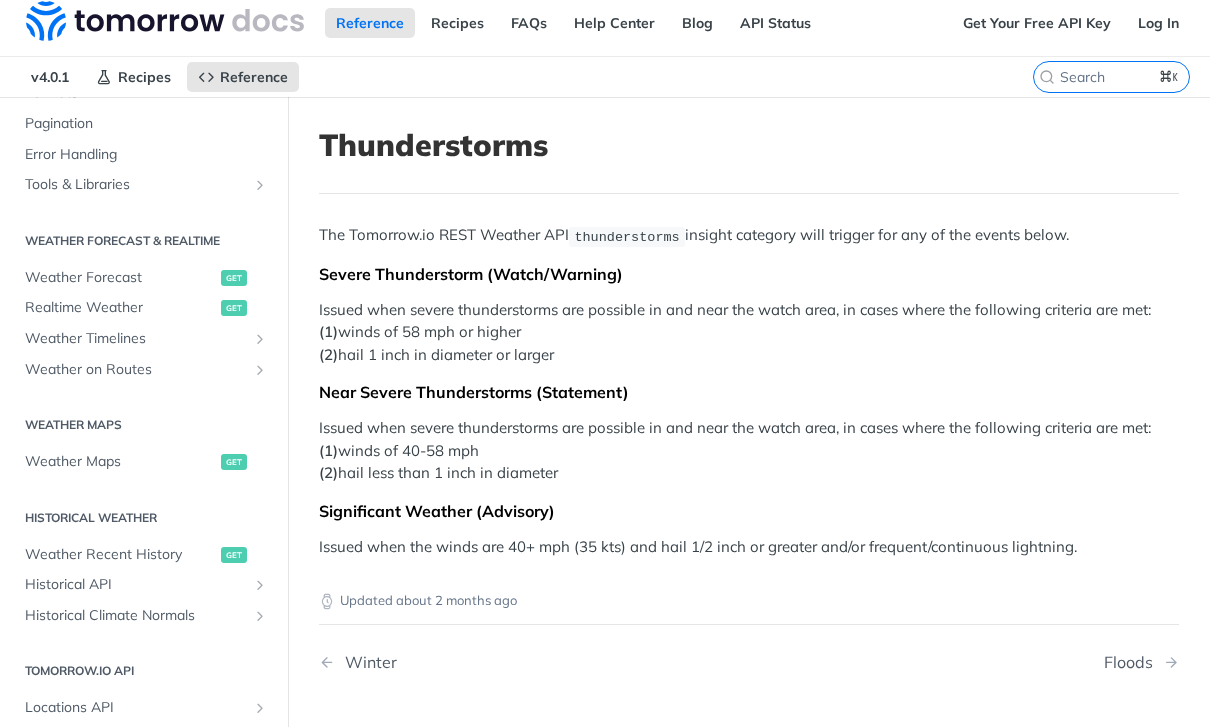 scroll, scrollTop: 10, scrollLeft: 0, axis: vertical 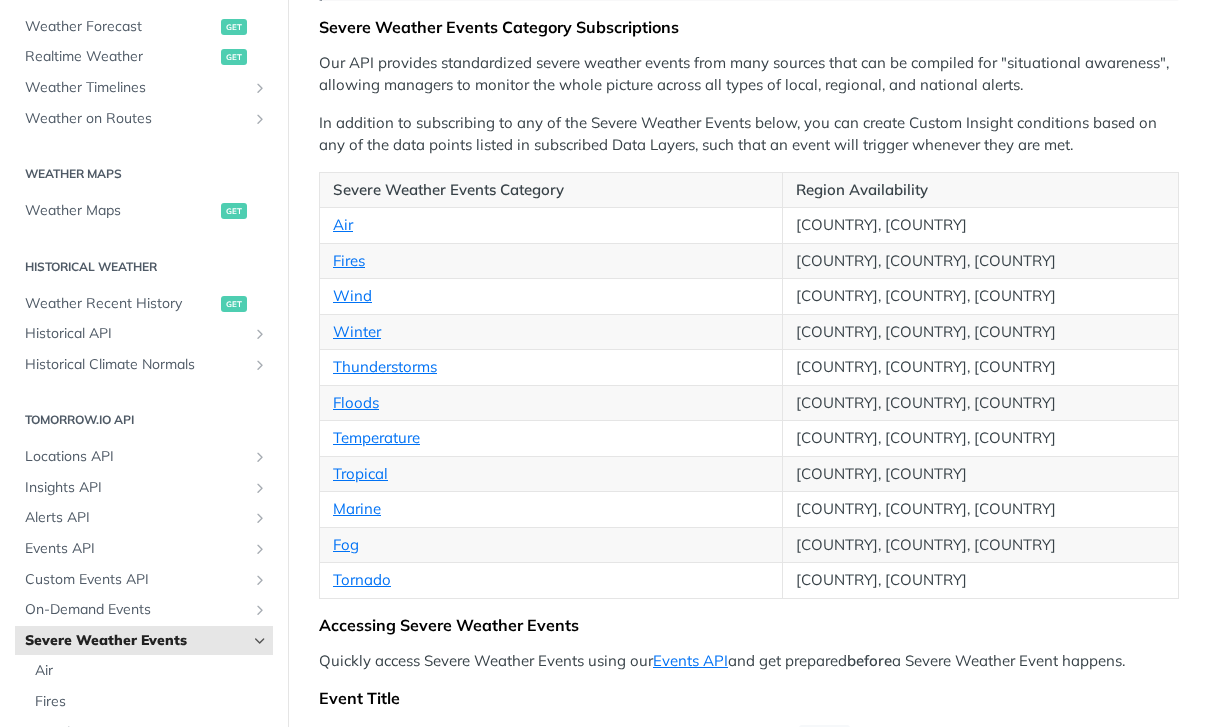 drag, startPoint x: 665, startPoint y: 9, endPoint x: 1110, endPoint y: 141, distance: 464.16486 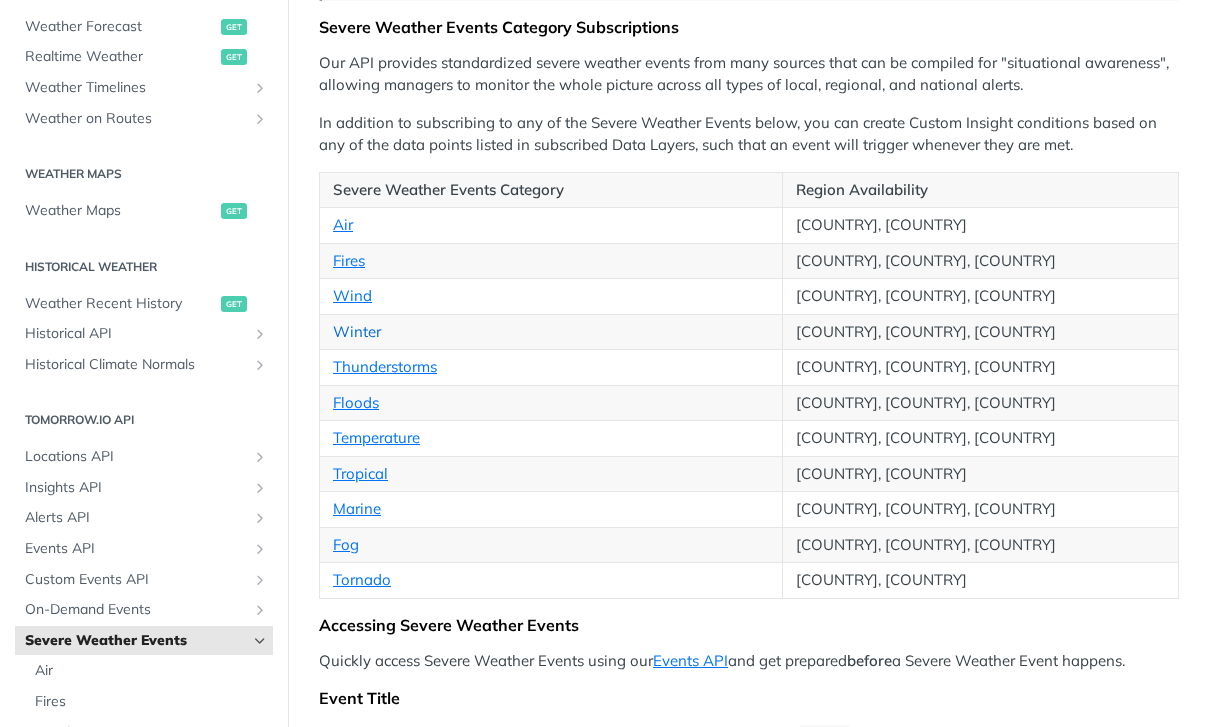 click on "Winter" at bounding box center [357, 331] 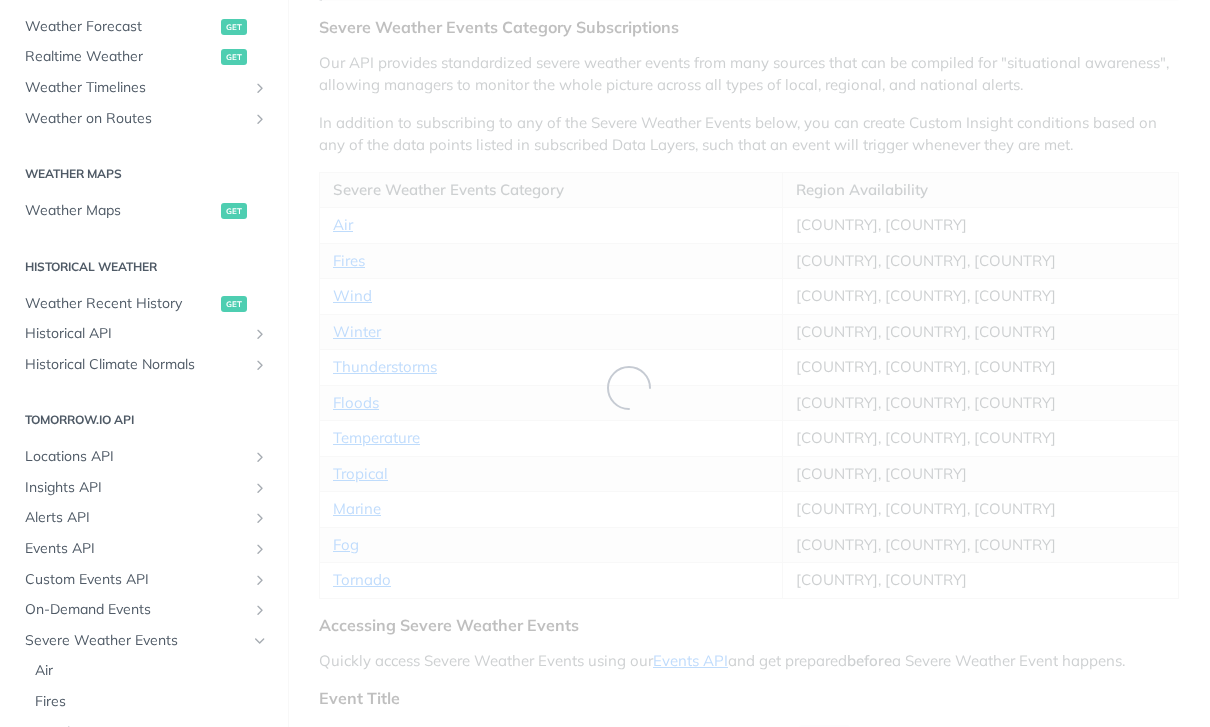scroll, scrollTop: 349, scrollLeft: 0, axis: vertical 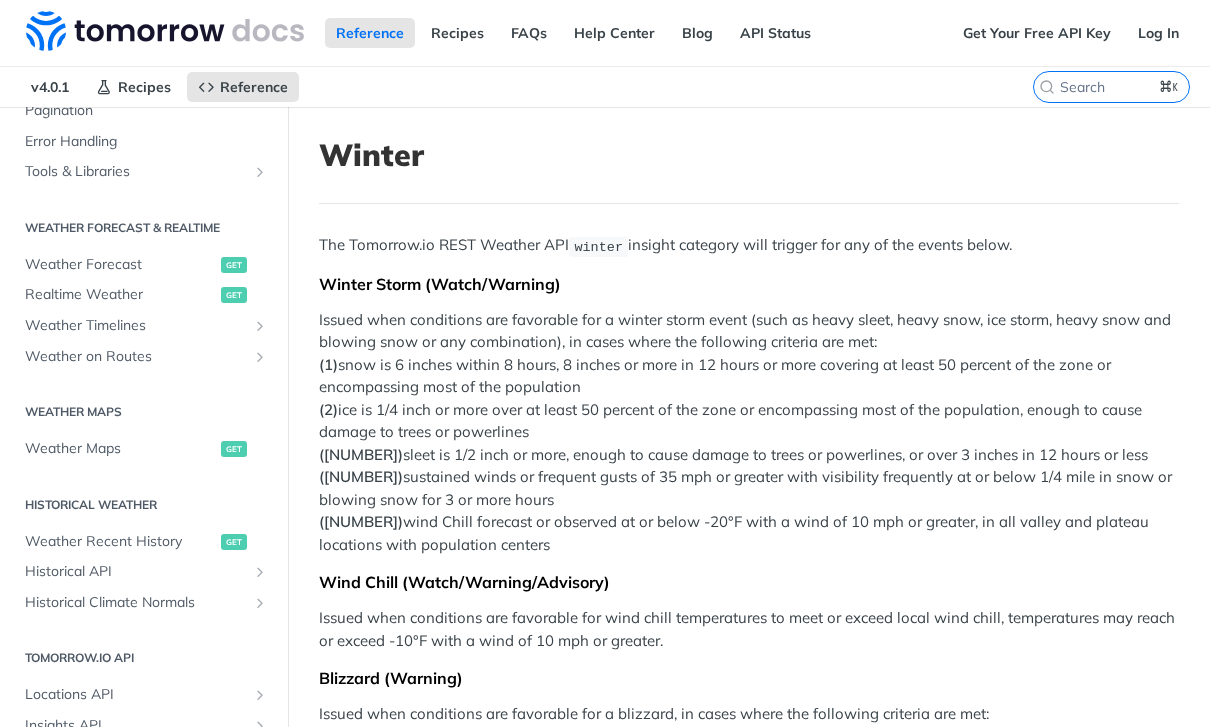 drag, startPoint x: 701, startPoint y: 22, endPoint x: -1, endPoint y: -1, distance: 702.3767 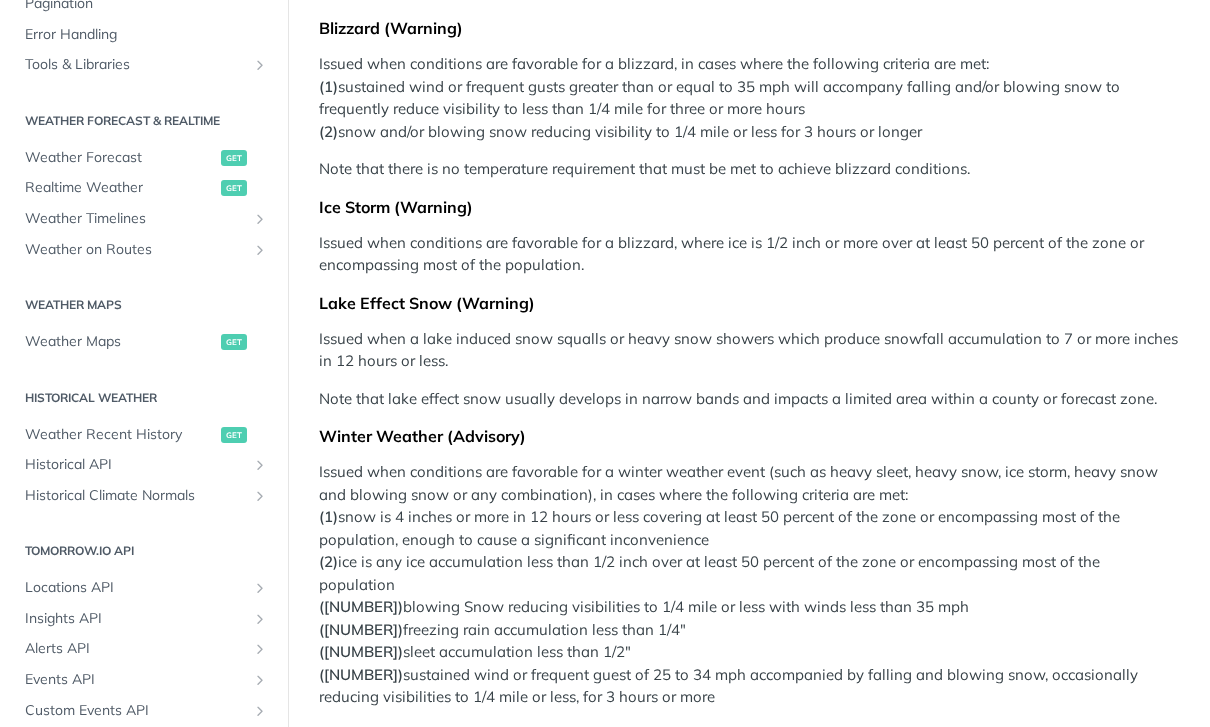 scroll, scrollTop: 488, scrollLeft: 0, axis: vertical 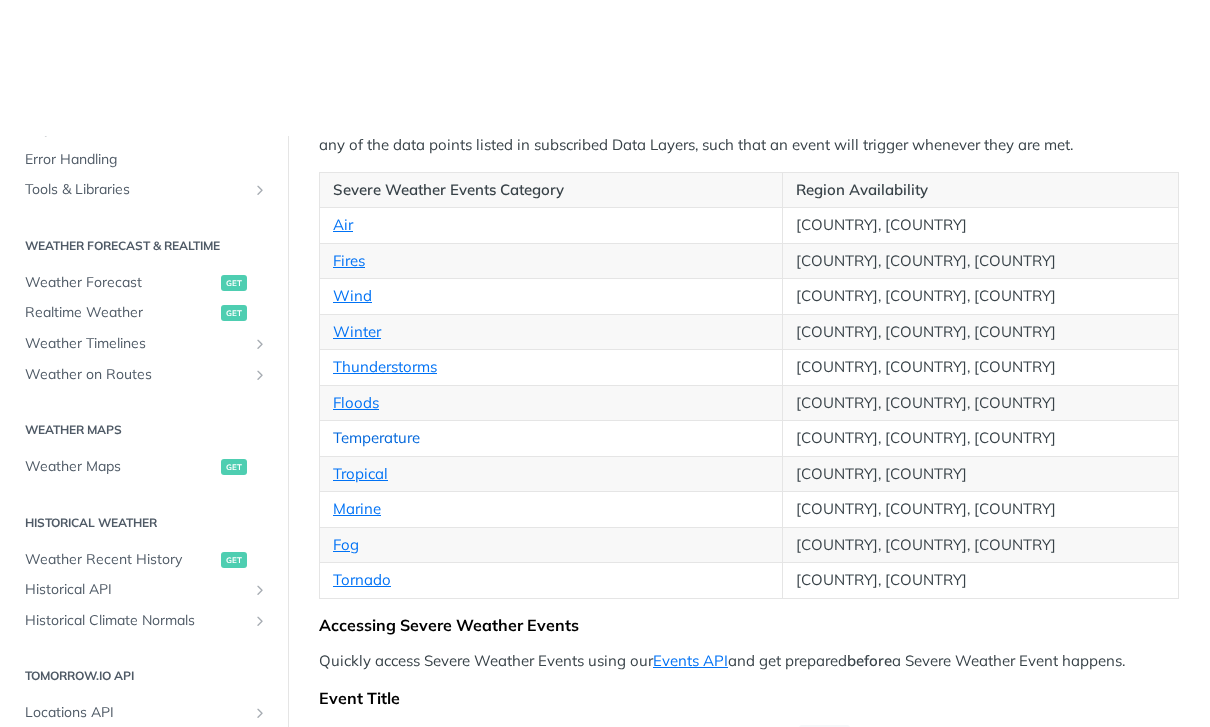 click on "Temperature" at bounding box center (376, 301) 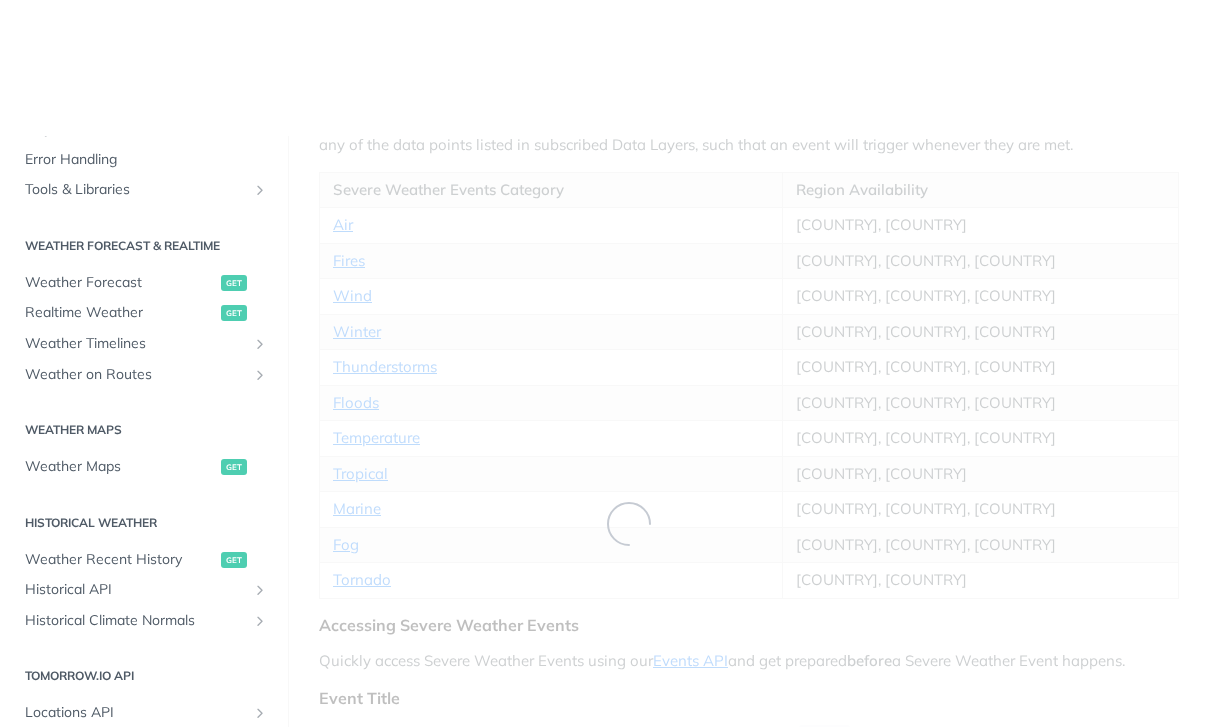 scroll, scrollTop: 296, scrollLeft: 0, axis: vertical 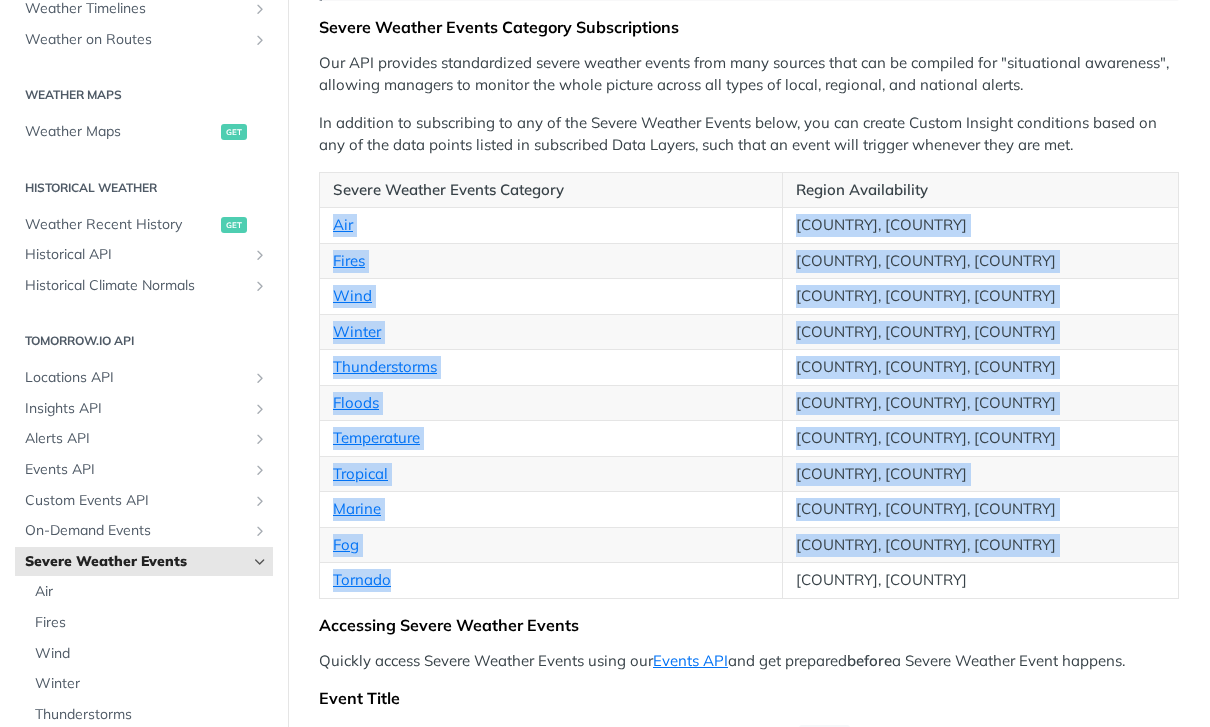 drag, startPoint x: 428, startPoint y: 578, endPoint x: 323, endPoint y: 223, distance: 370.20264 